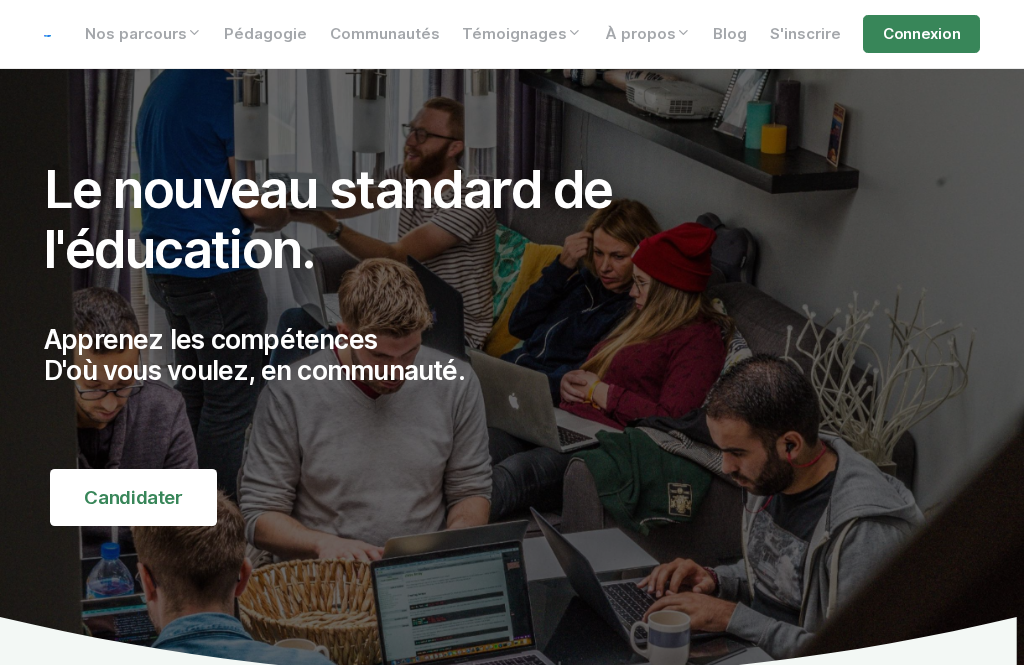 scroll, scrollTop: 0, scrollLeft: 0, axis: both 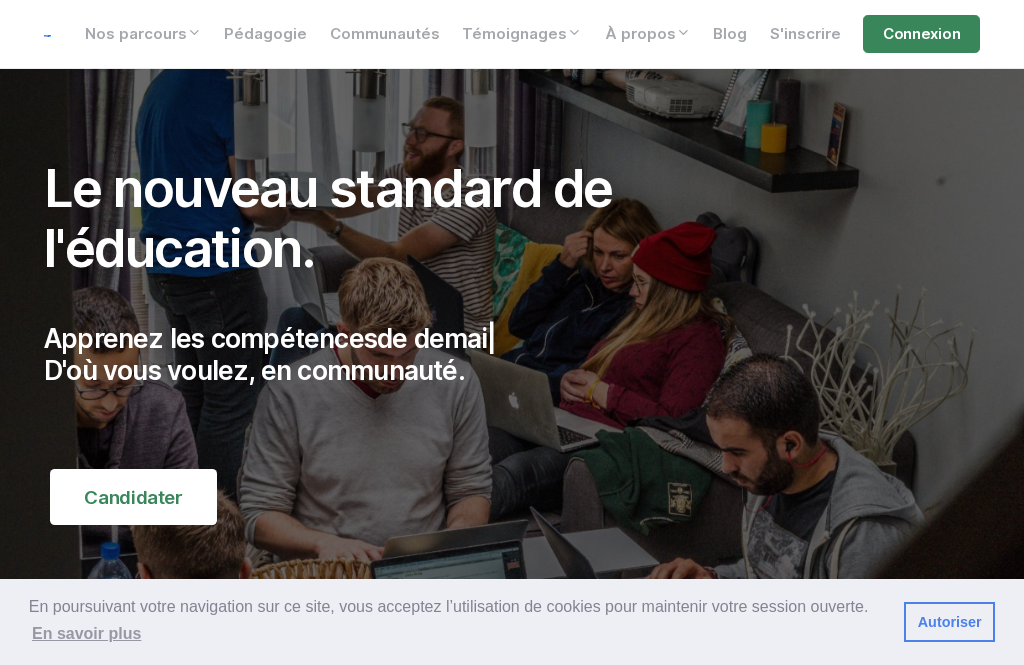 click on "Connexion" at bounding box center [921, 34] 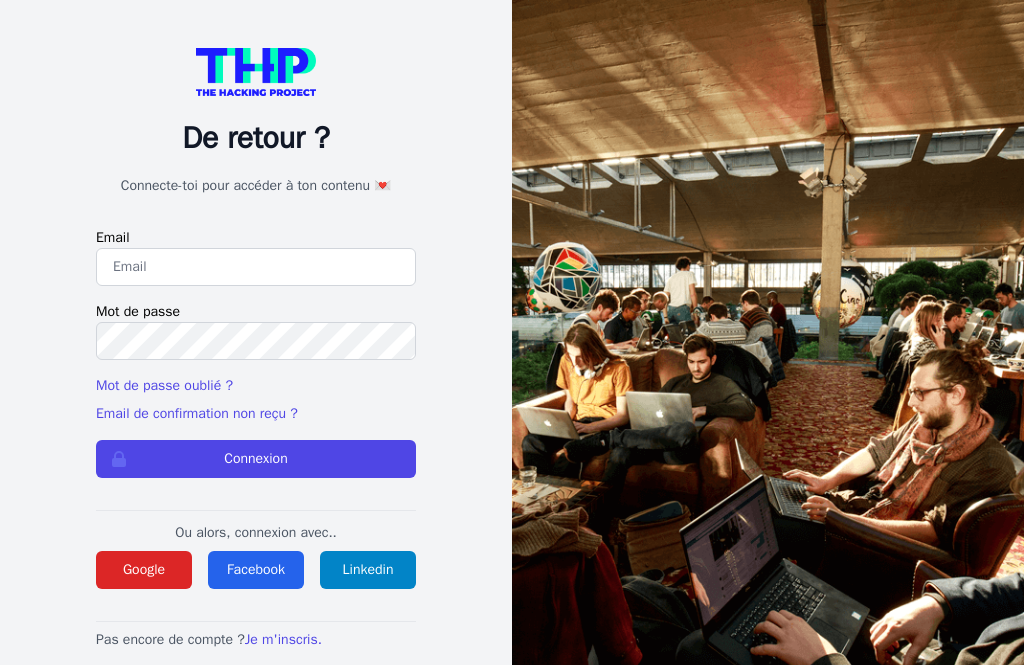 scroll, scrollTop: 0, scrollLeft: 0, axis: both 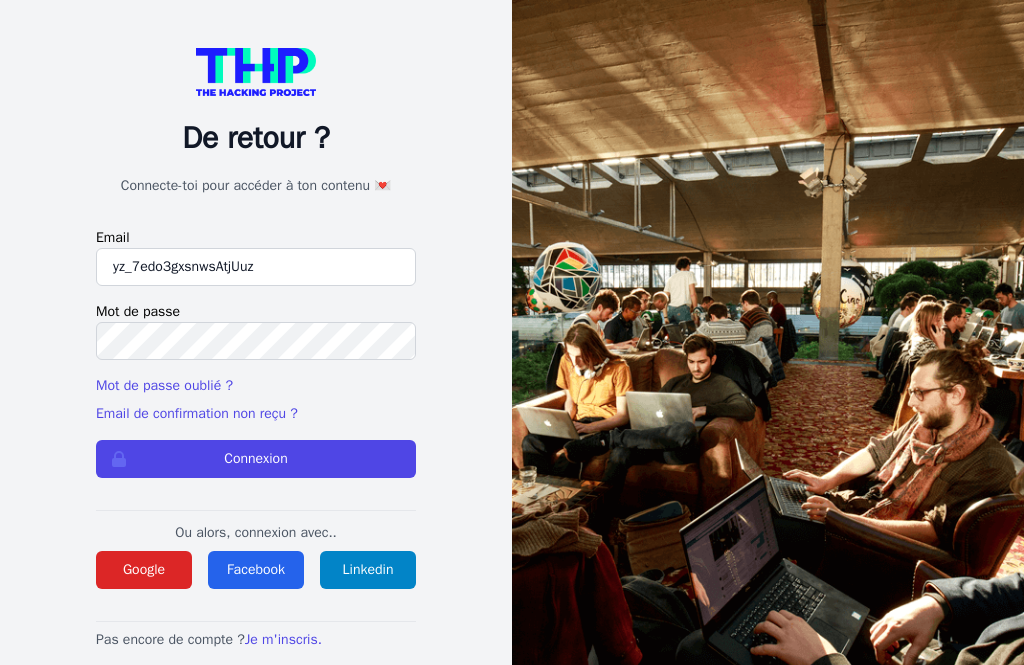 click on "Connexion" at bounding box center [256, 459] 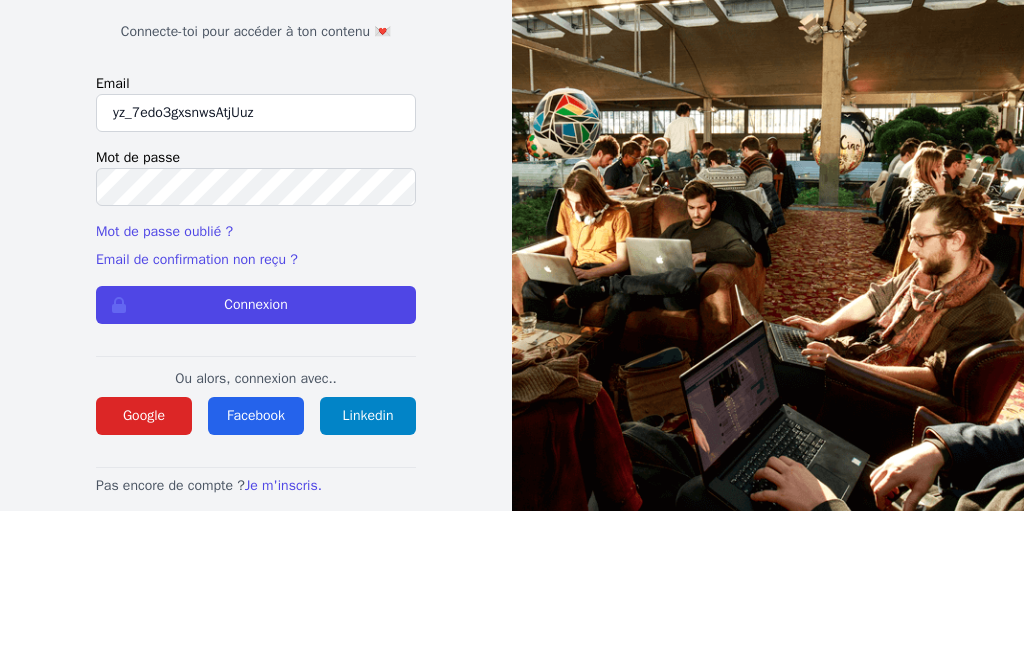 scroll, scrollTop: 64, scrollLeft: 0, axis: vertical 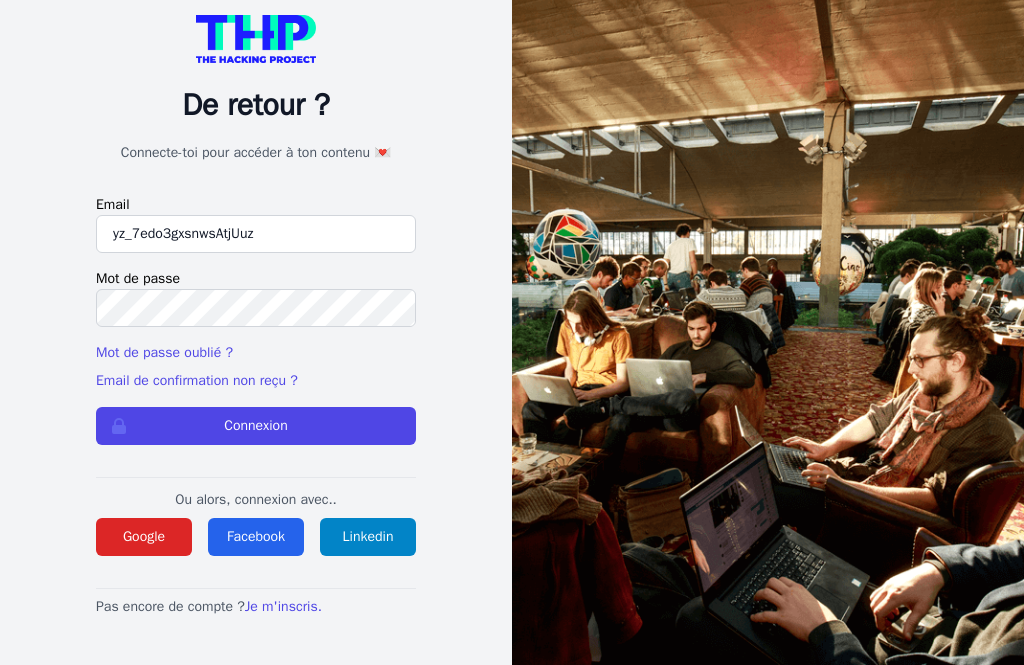 click on "Connexion" at bounding box center [256, 426] 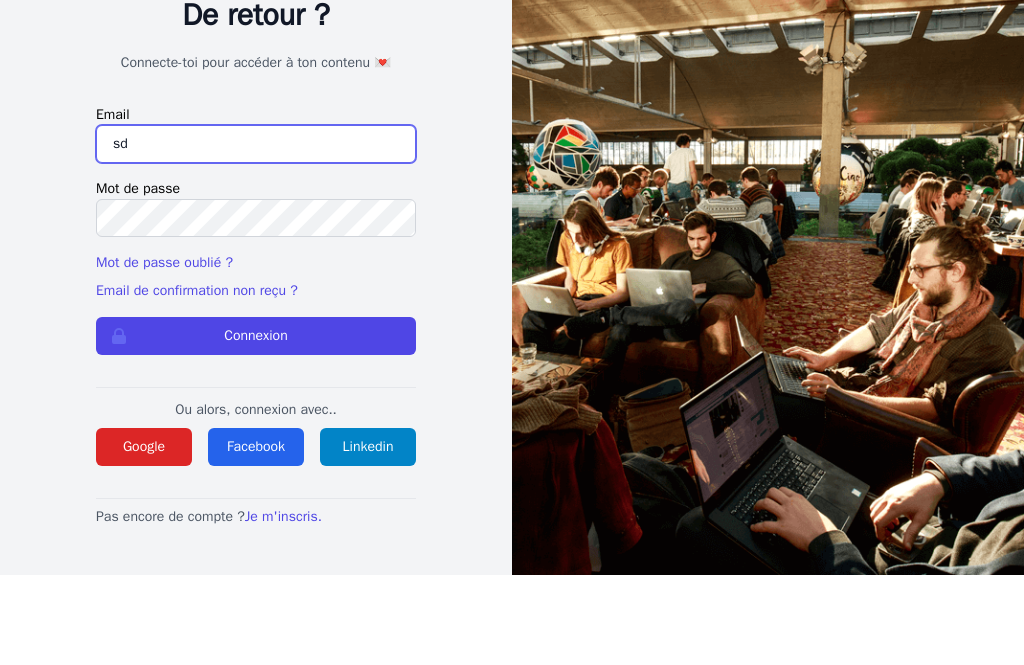 type on "sdubail2000@gmail.com" 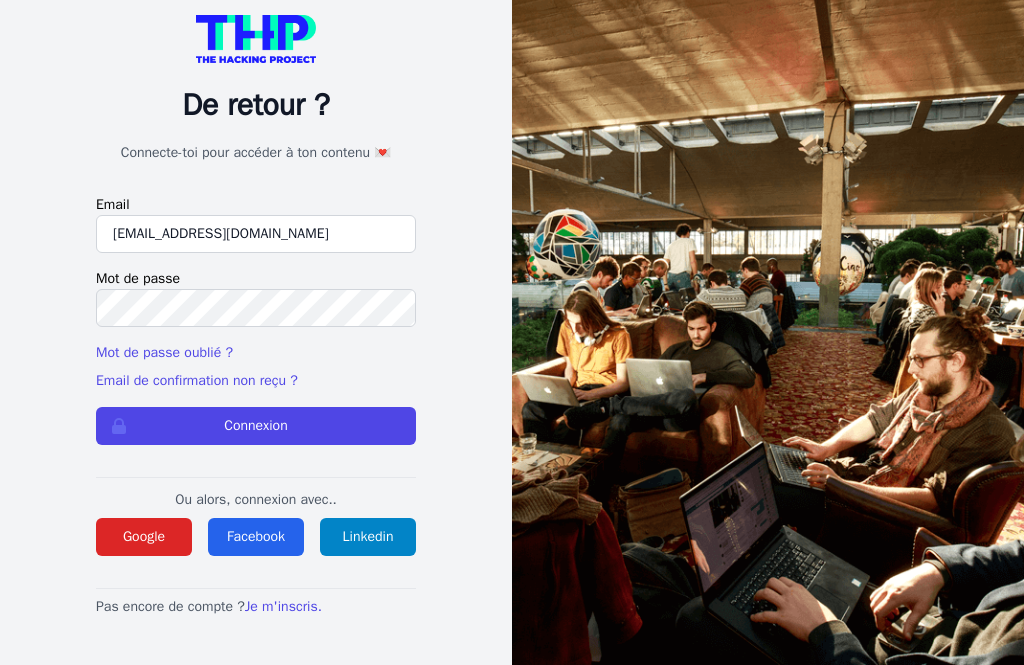 click on "Connexion" at bounding box center (256, 426) 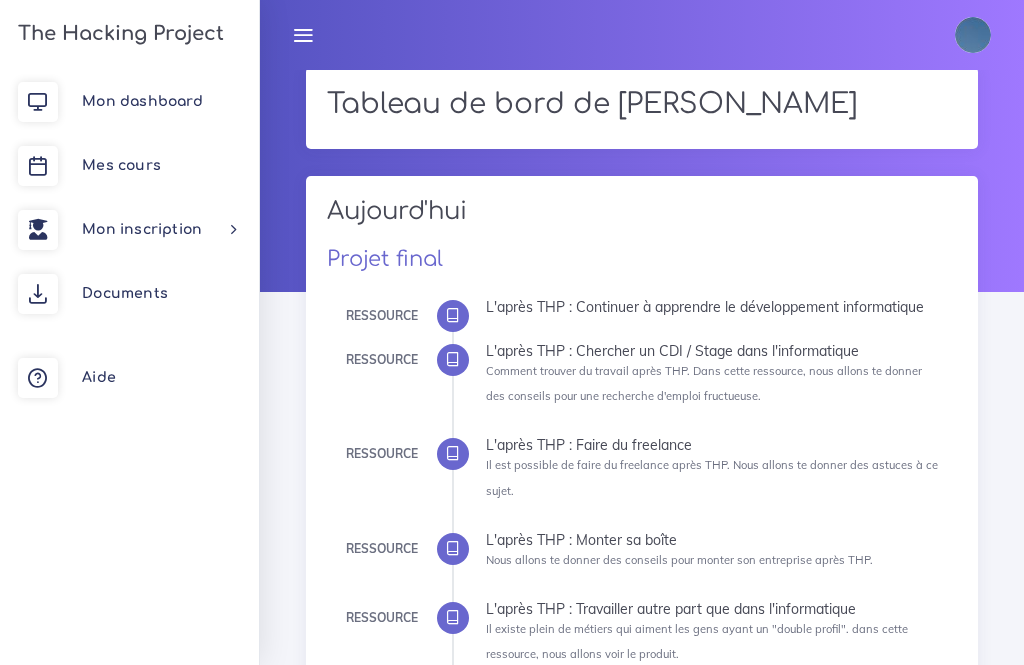 scroll, scrollTop: 0, scrollLeft: 0, axis: both 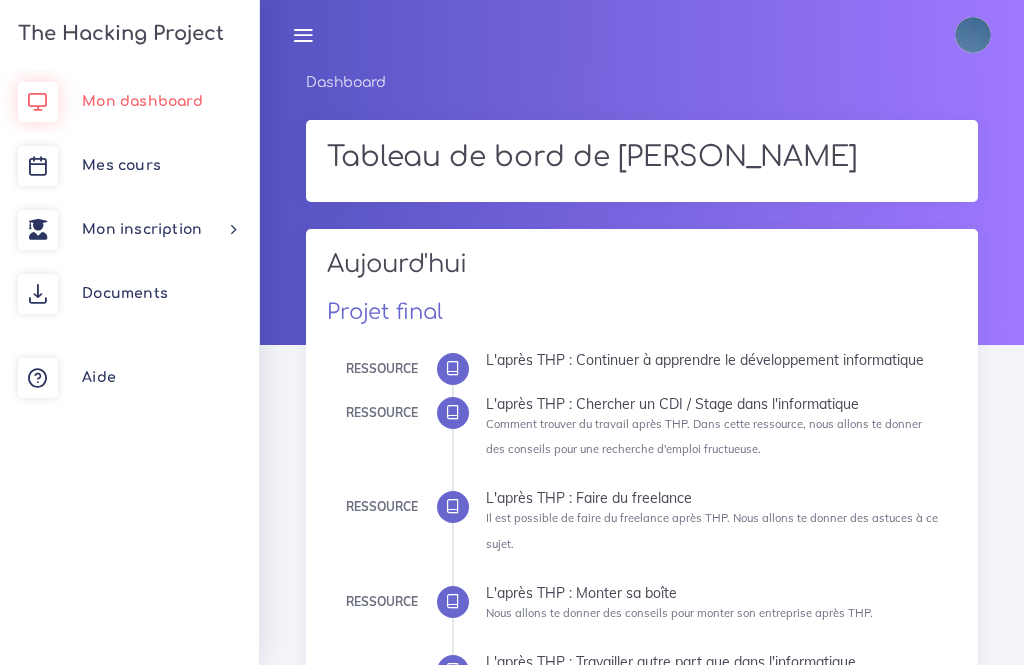 click on "Mon dashboard" at bounding box center [129, 102] 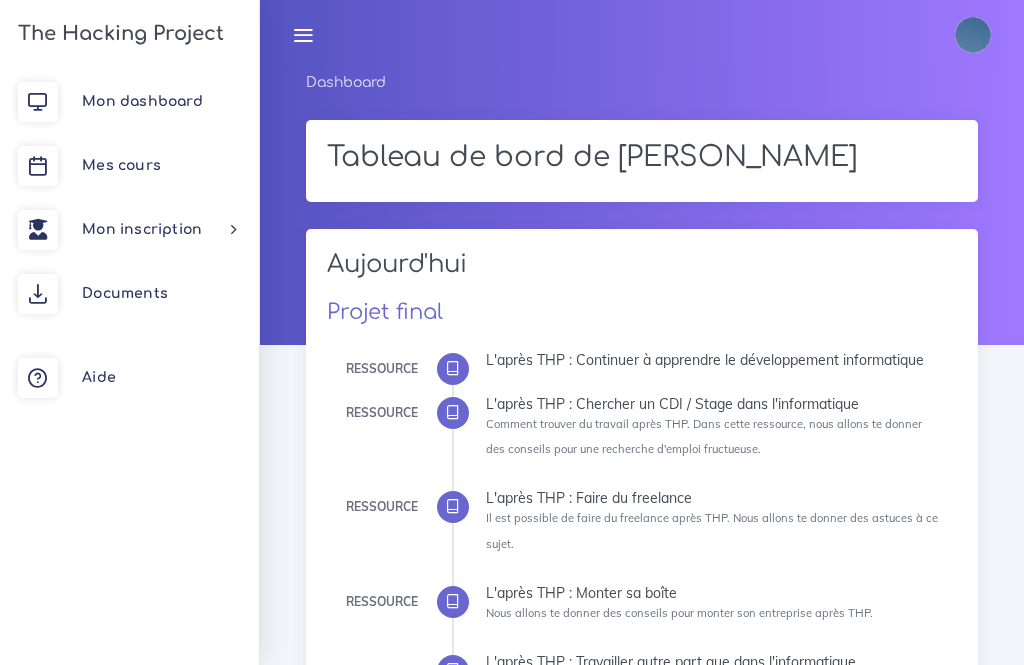 scroll, scrollTop: 0, scrollLeft: 0, axis: both 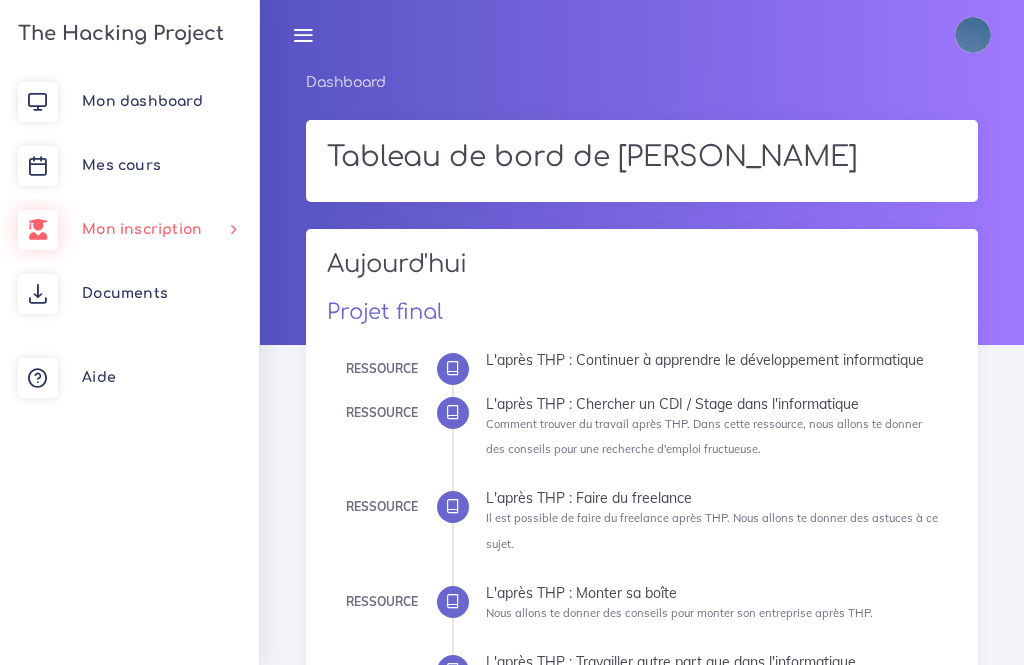 click on "Mon inscription" at bounding box center [142, 229] 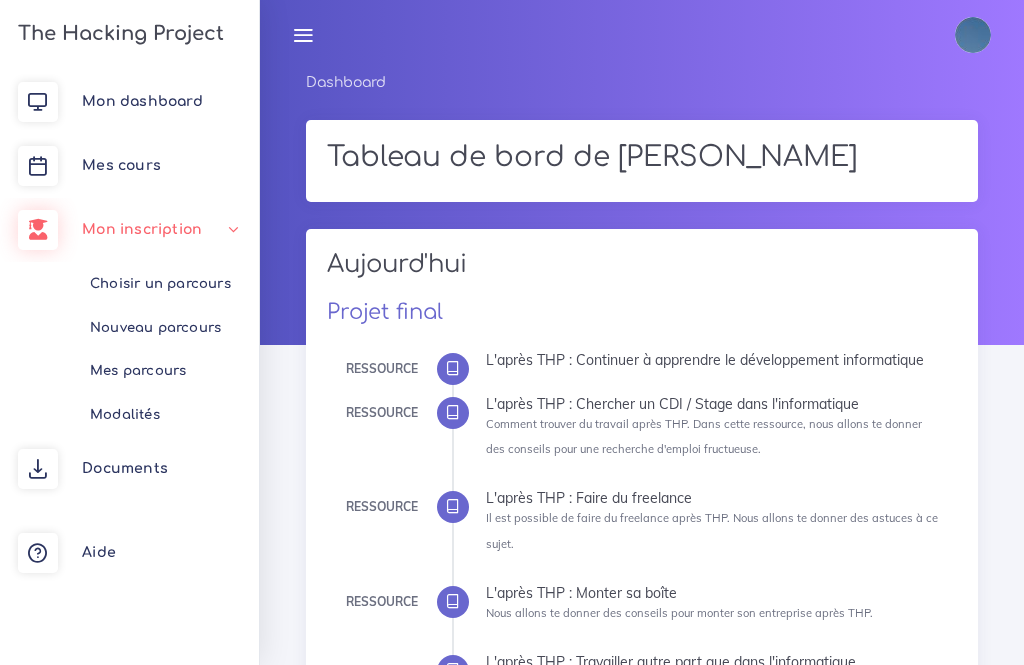 click on "Documents" at bounding box center [125, 468] 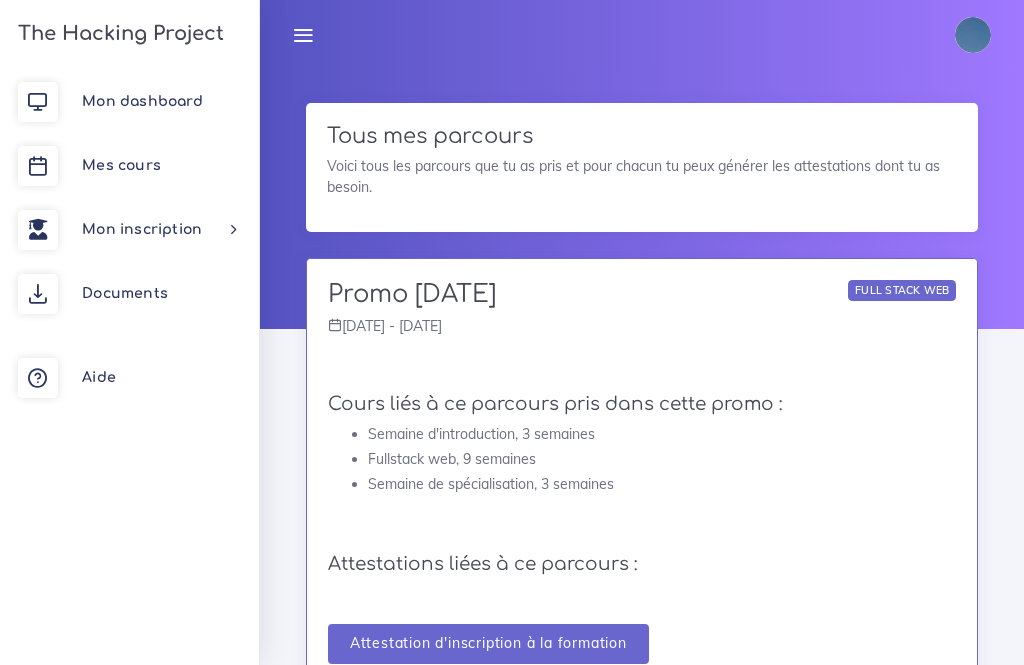 scroll, scrollTop: 0, scrollLeft: 0, axis: both 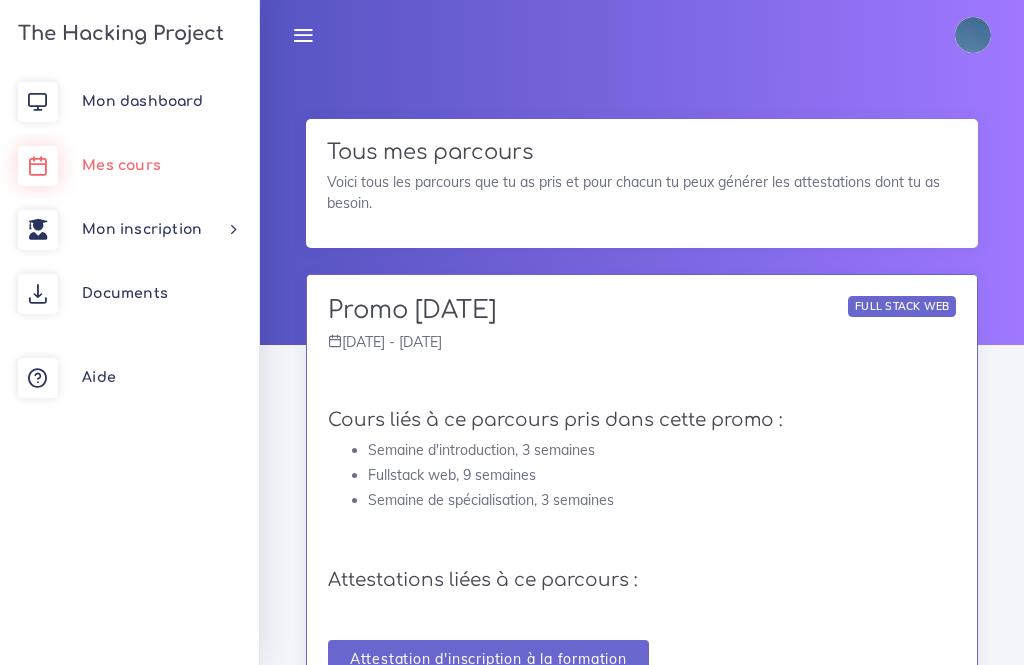 click on "Mes cours" at bounding box center [121, 165] 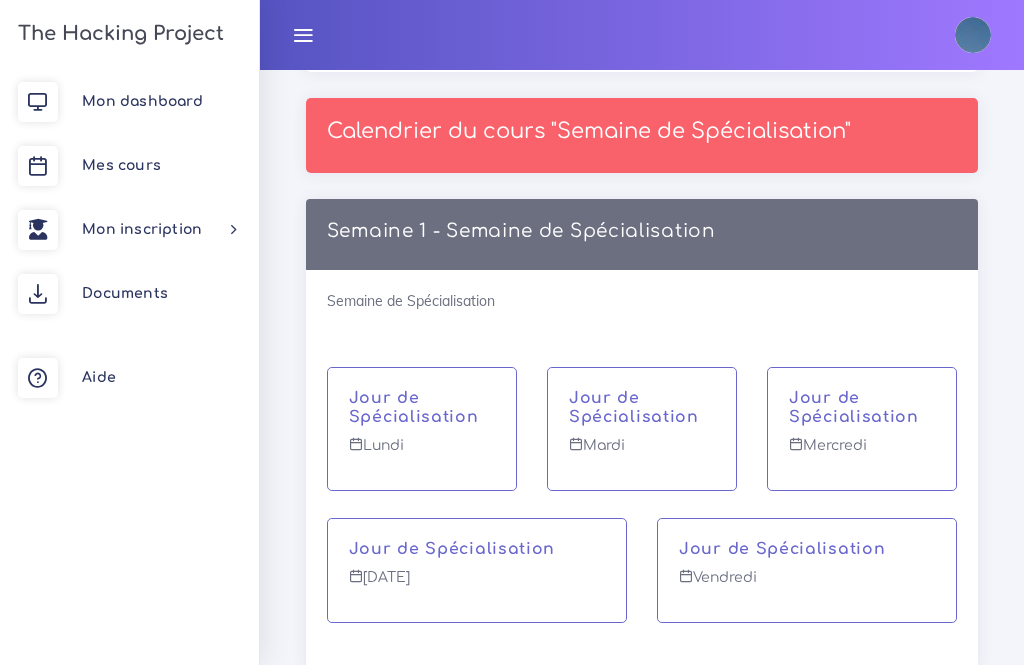 scroll, scrollTop: 11812, scrollLeft: 0, axis: vertical 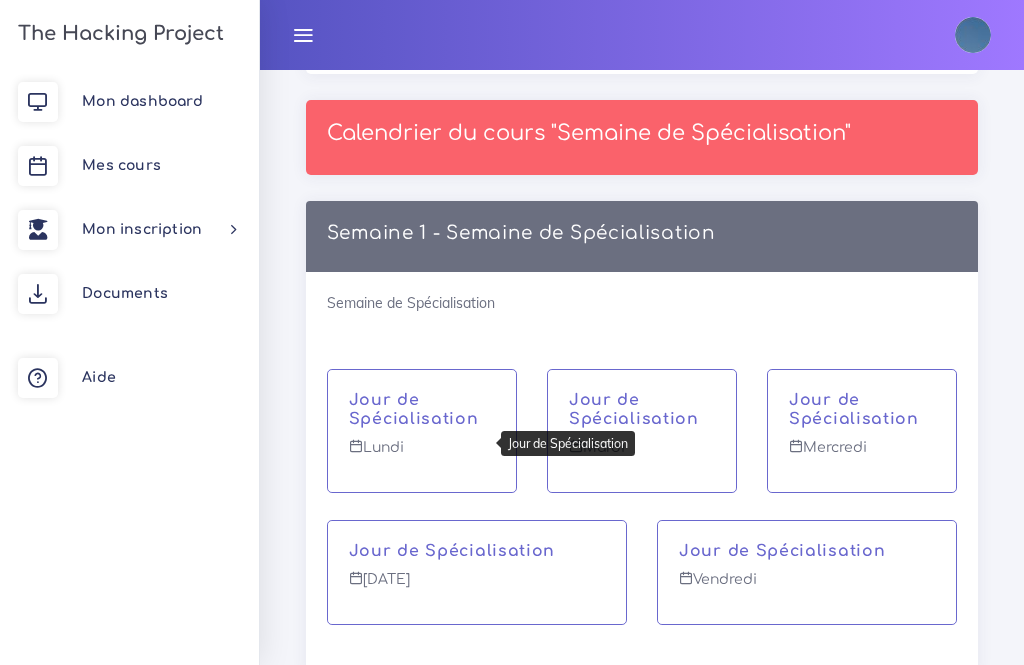 click on "Jour de Spécialisation" at bounding box center [422, 410] 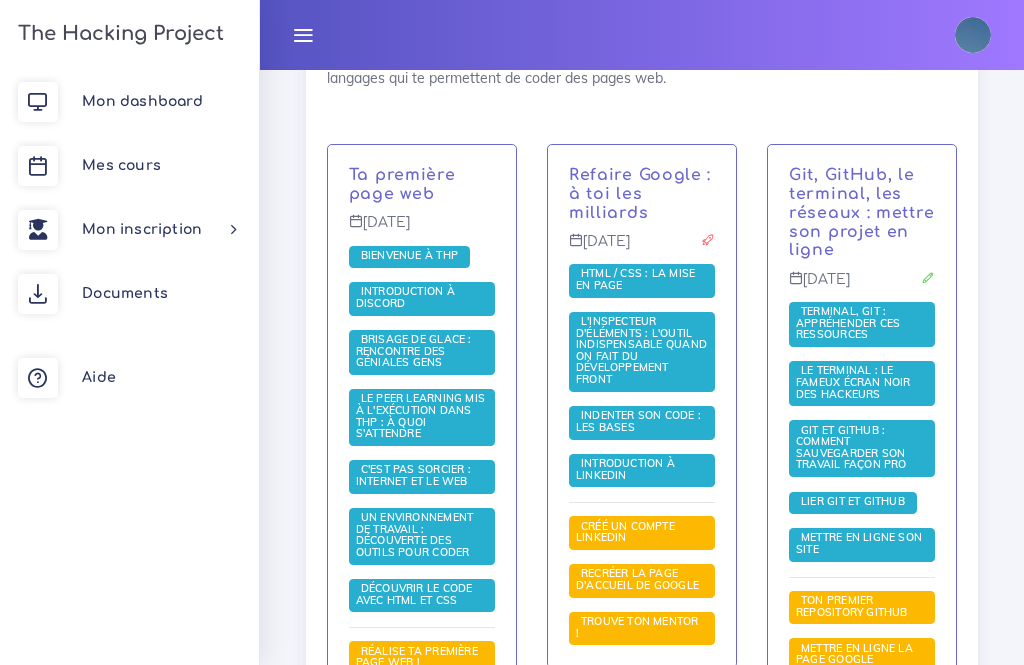 scroll, scrollTop: 517, scrollLeft: 0, axis: vertical 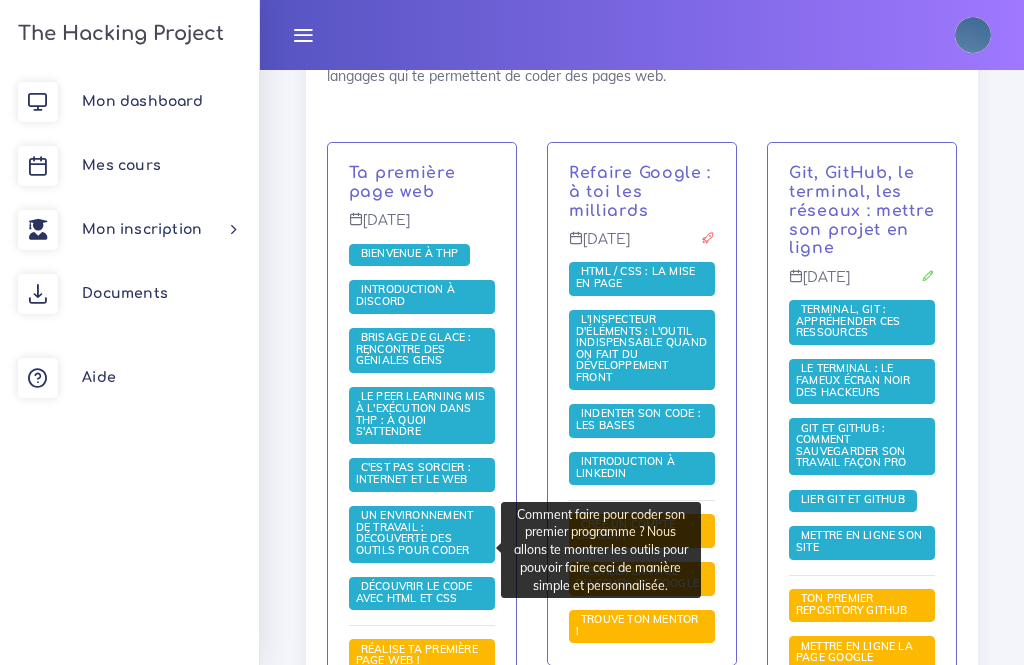 click on "Un environnement de travail : découverte des outils pour coder" at bounding box center (415, 532) 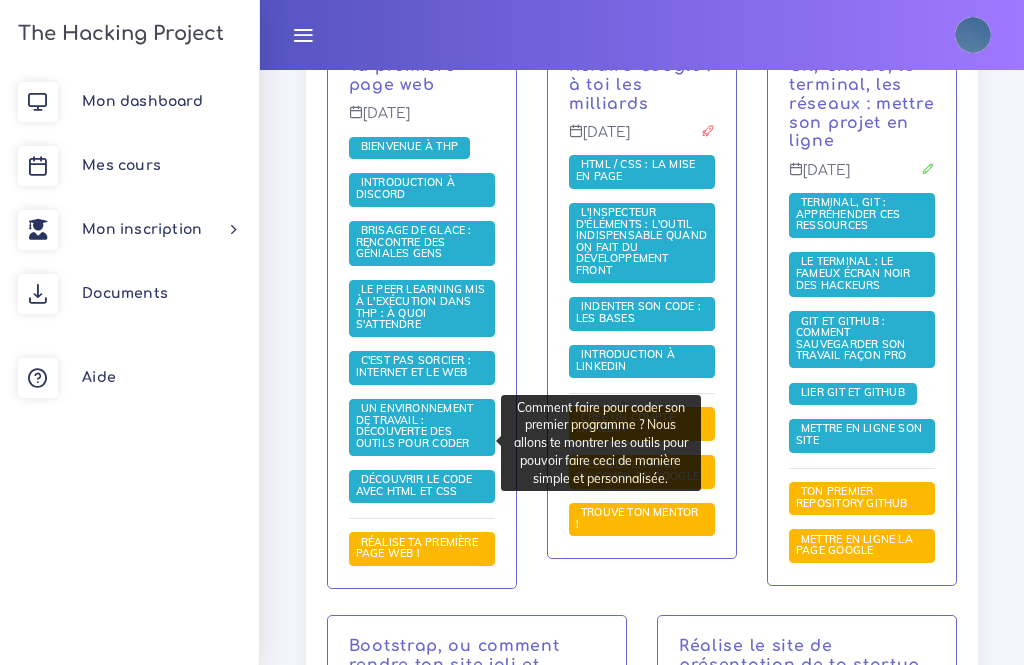 scroll, scrollTop: 631, scrollLeft: 0, axis: vertical 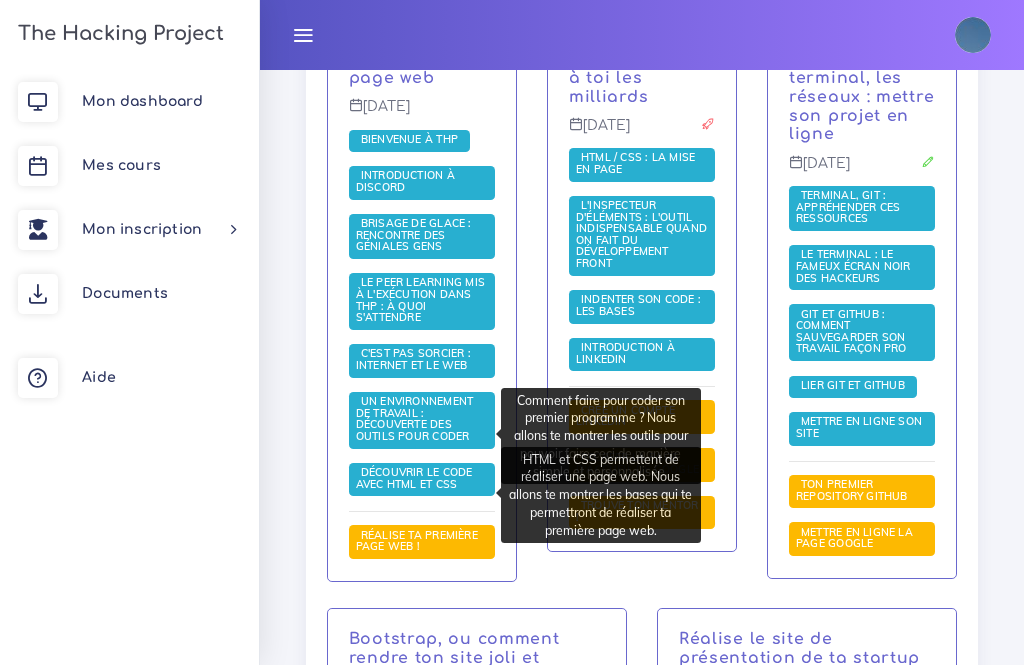 click on "Découvrir le code avec HTML et CSS" at bounding box center [414, 478] 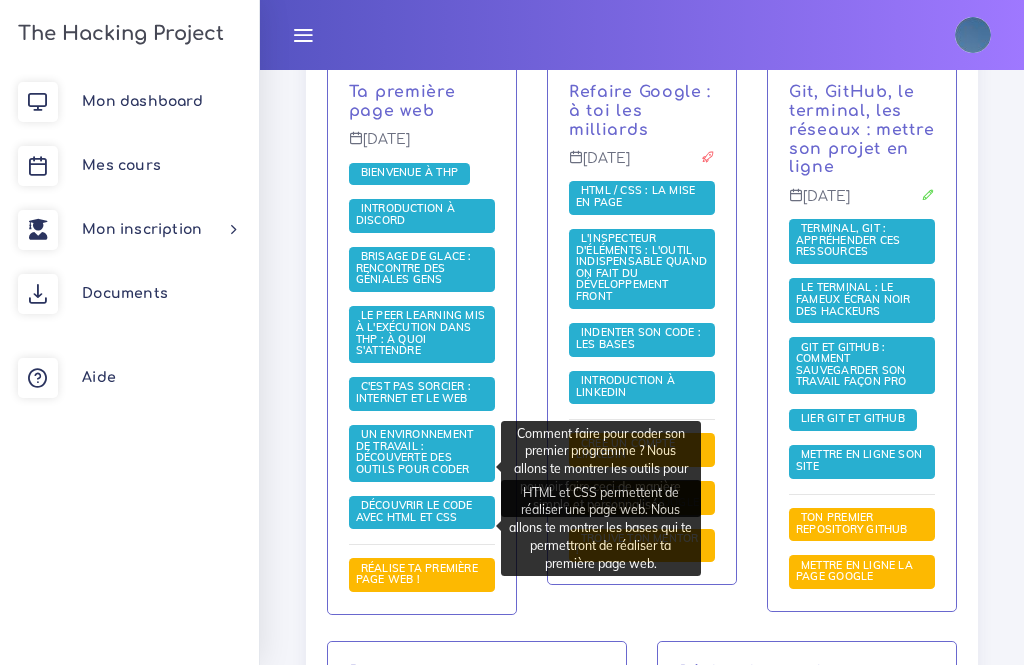 scroll, scrollTop: 601, scrollLeft: 0, axis: vertical 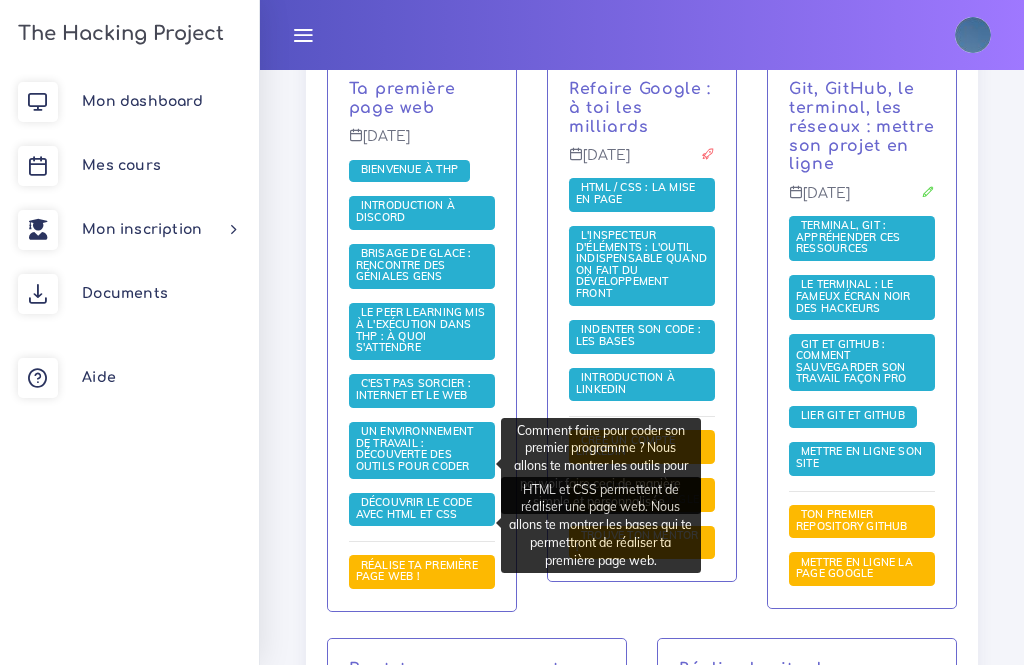 click on "Ta première page web
Lundi 23 sept.
Bienvenue à THP
Introduction à Discord
Brisage de glace : rencontre des géniales gens
Le Peer learning mis à l'exécution dans THP : à quoi s'attendre
C'est pas sorcier : internet et le web
Un environnement de travail : découverte des outils pour coder
Découvrir le code avec HTML et CSS
Réalise ta première page web !" at bounding box center (422, 335) 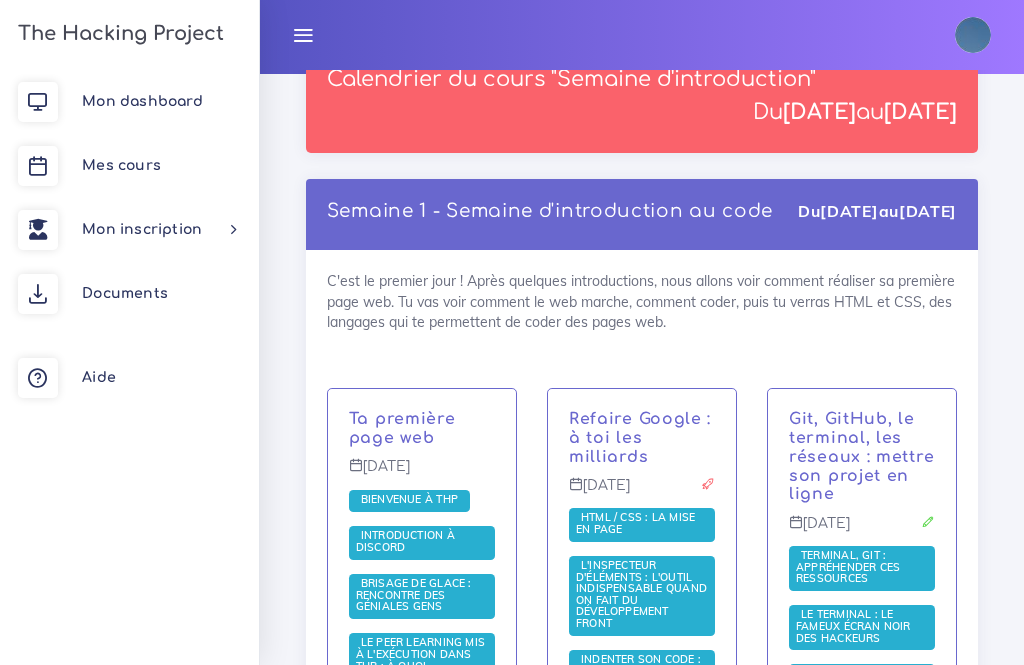scroll, scrollTop: 265, scrollLeft: 0, axis: vertical 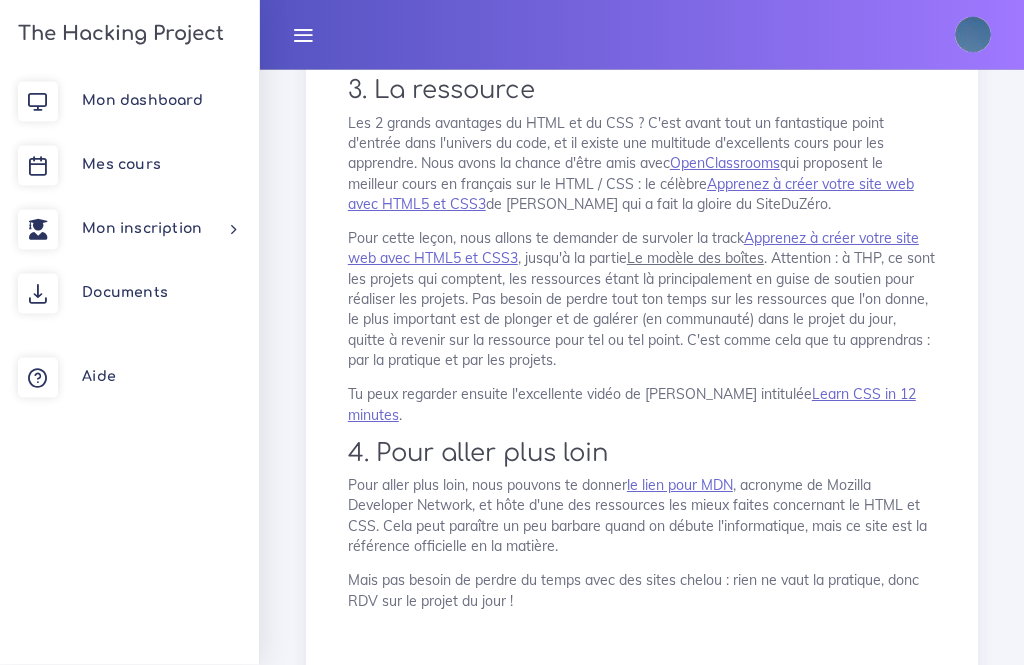click on "le lien pour MDN" at bounding box center (680, 486) 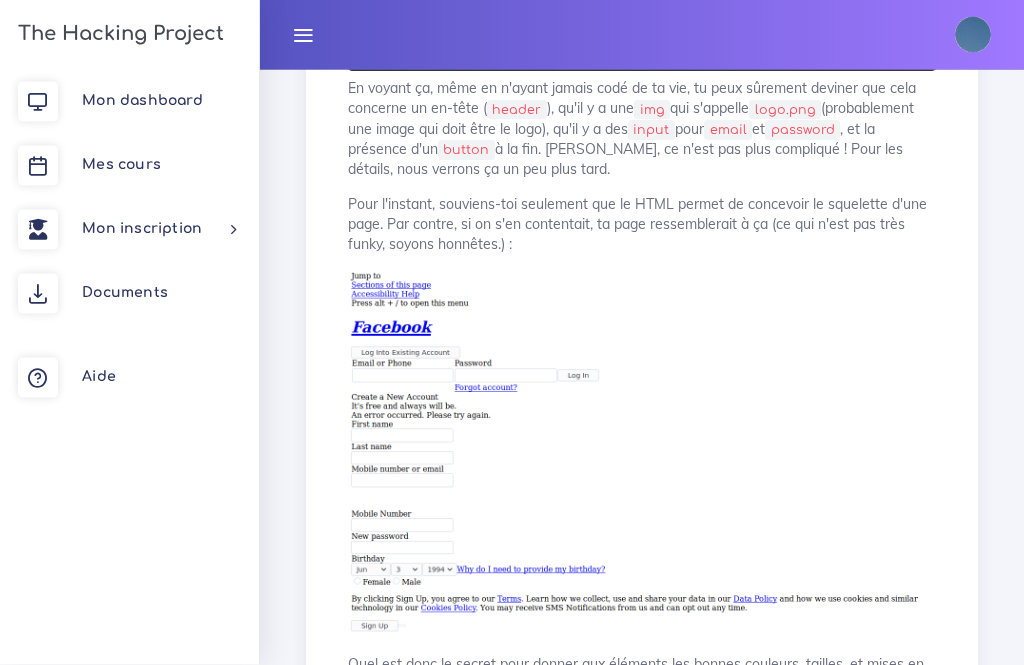 scroll, scrollTop: 1656, scrollLeft: 0, axis: vertical 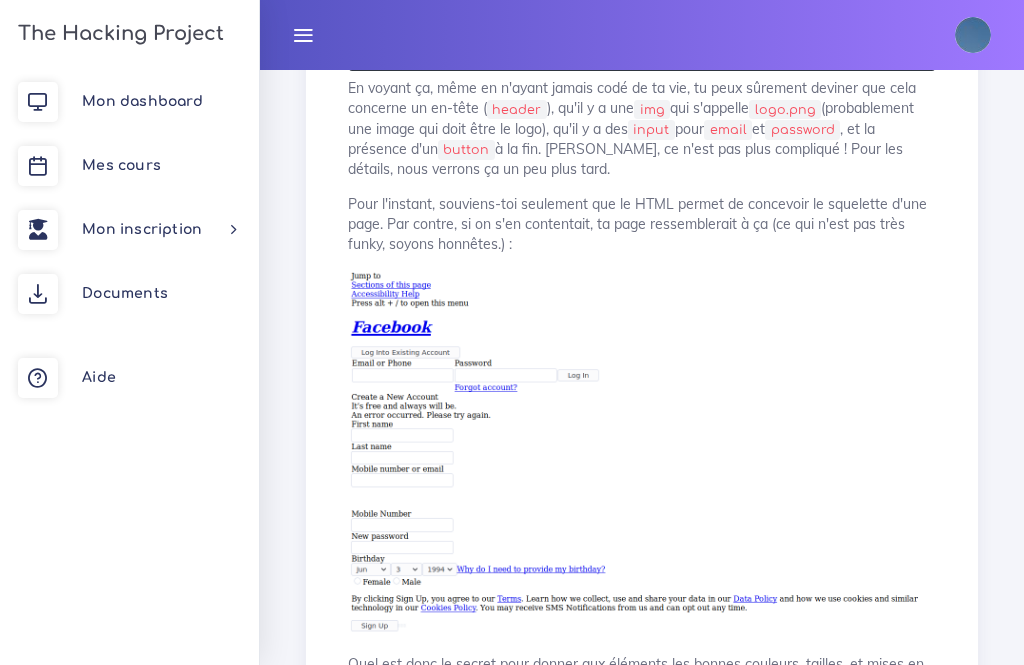 click at bounding box center [642, 453] 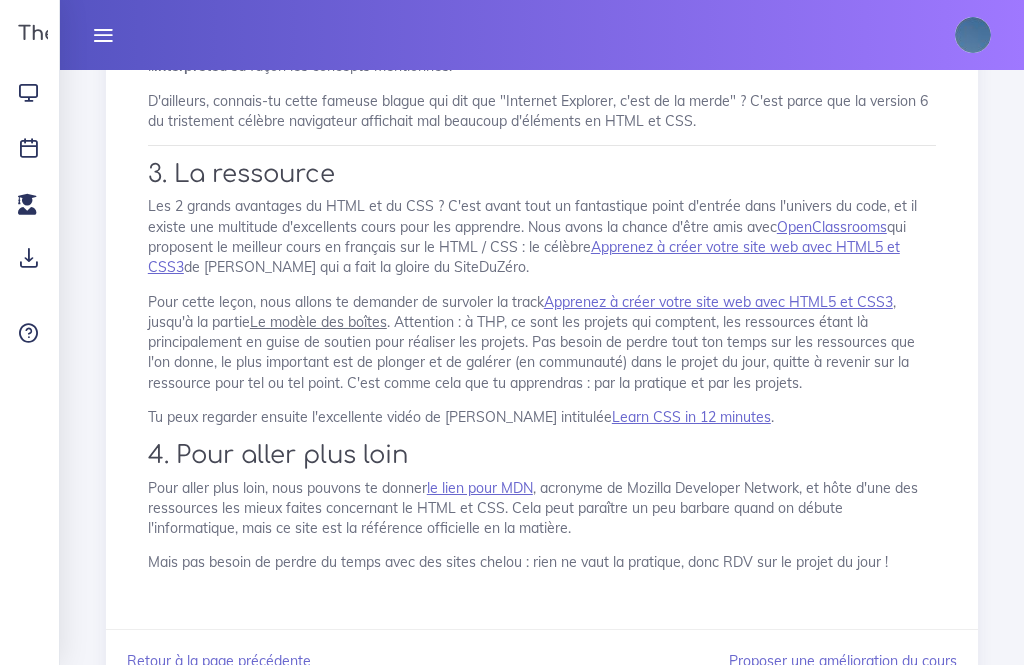 scroll, scrollTop: 3010, scrollLeft: 0, axis: vertical 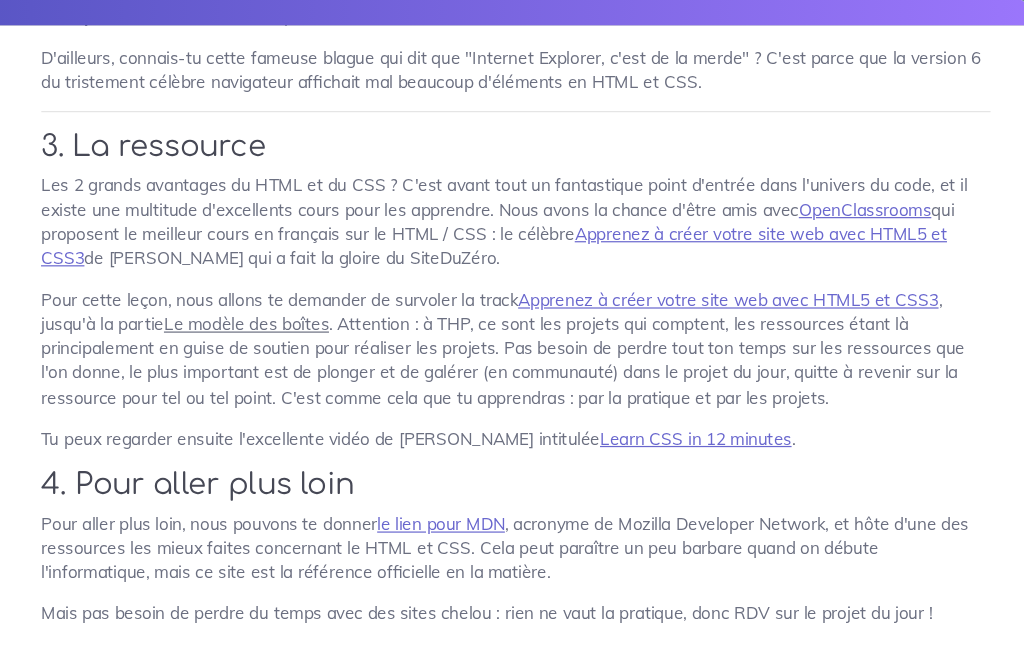 click on "Learn CSS in 12 minutes" at bounding box center [691, 413] 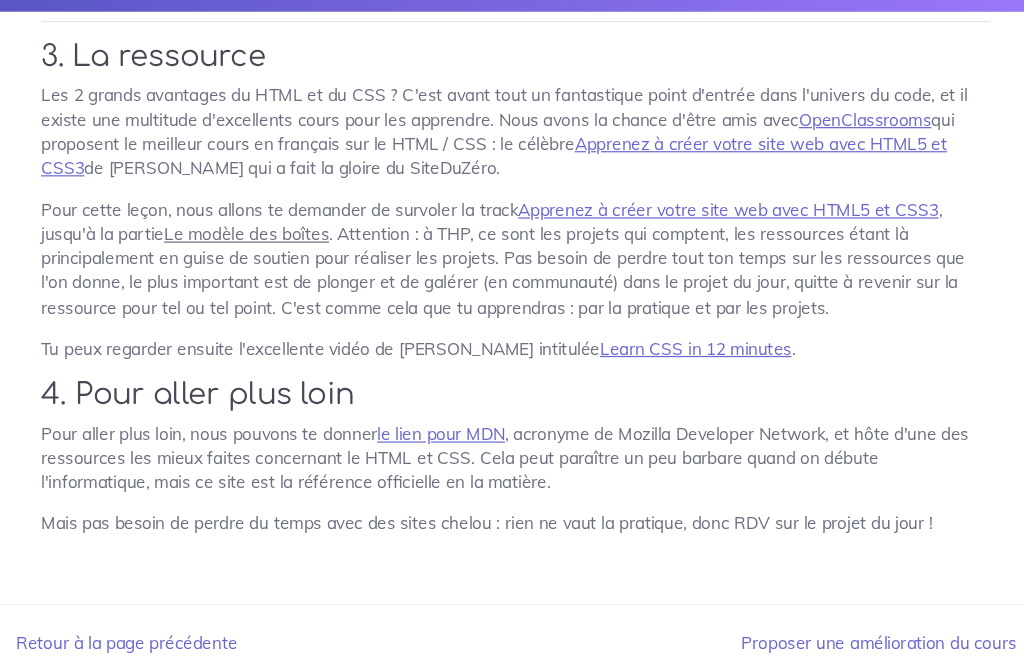 scroll, scrollTop: 3074, scrollLeft: 0, axis: vertical 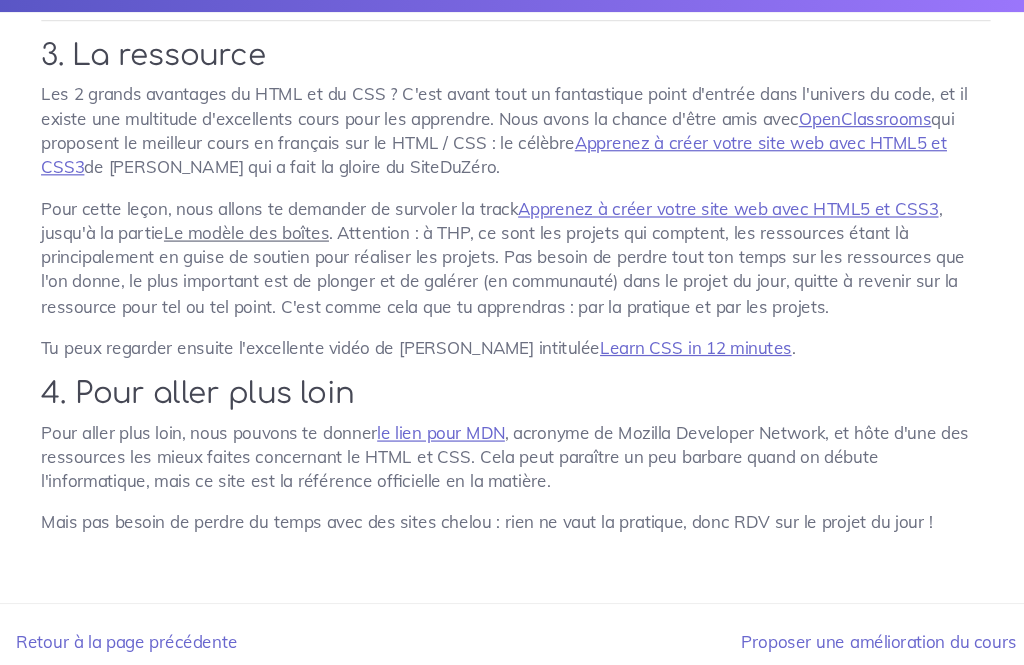 click on "Découvrir le code avec HTML et CSS
HTML et CSS permettent de réaliser une page web. Nous allons te montrer les bases qui te permettront de réaliser ta première page web.
1. Introduction
Le projet du jour te demandera de coder ta première page web, yeaaah ! En guise d'outillage, nous te proposons une introduction très légère au HTML / CSS pour te mettre le pied à l'étrier. Tu auras ainsi les bases nécessaires pour attaquer le projet de mise en page de [DATE] 😇
2. Historique et contexte
Qu'est-ce que le HTML, qu'est-ce que le CSS ? Dans cette partie, nous allons voir comment les deux langages sont interdépendants et comment nous nous en servons pour faire du  développement Front-end .
2.1. HTML - le squelette
Imaginez que nous souhaitons coder cette page :
< header >
< img   src = " logo.png " >
< label > Email or Phone </ label >
< input   type = " email "   name = " email " >
< label > Password </ label >
< input   type = " password "" at bounding box center [542, -1152] 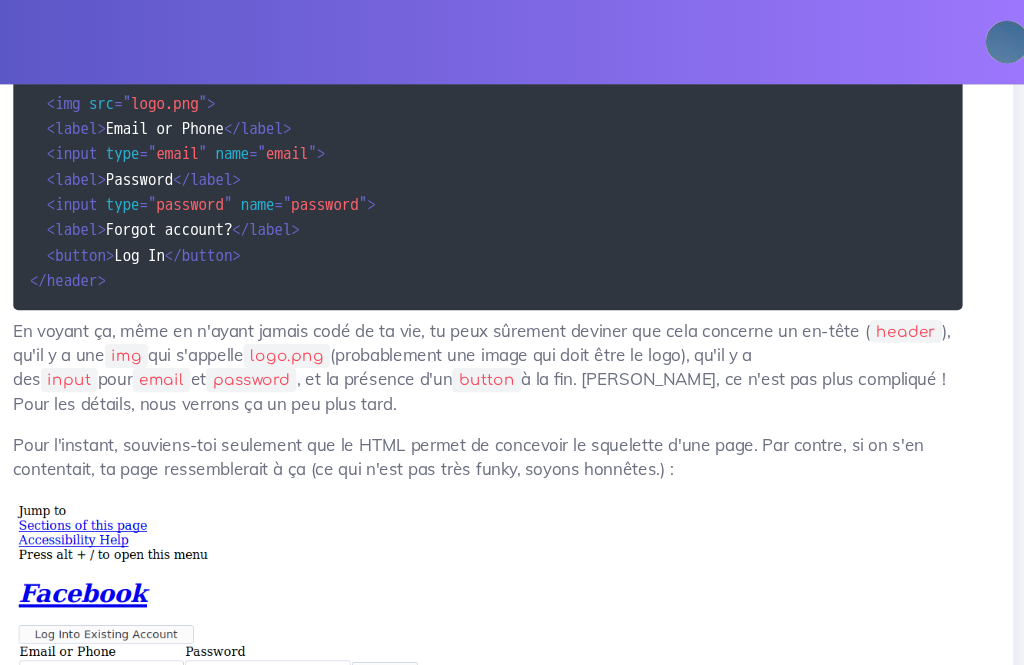 scroll, scrollTop: 1618, scrollLeft: 0, axis: vertical 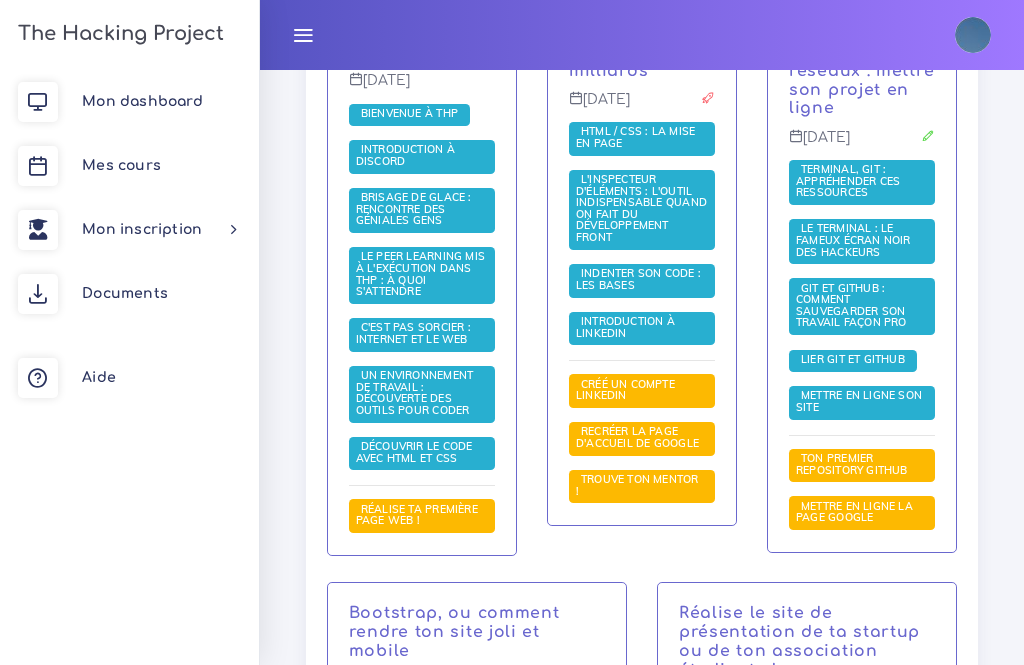 click on "Mon dashboard
Mes cours
Mon inscription
Choisir un parcours
Nouveau parcours
Mes parcours
Modalités
Documents
Aide" at bounding box center (129, 367) 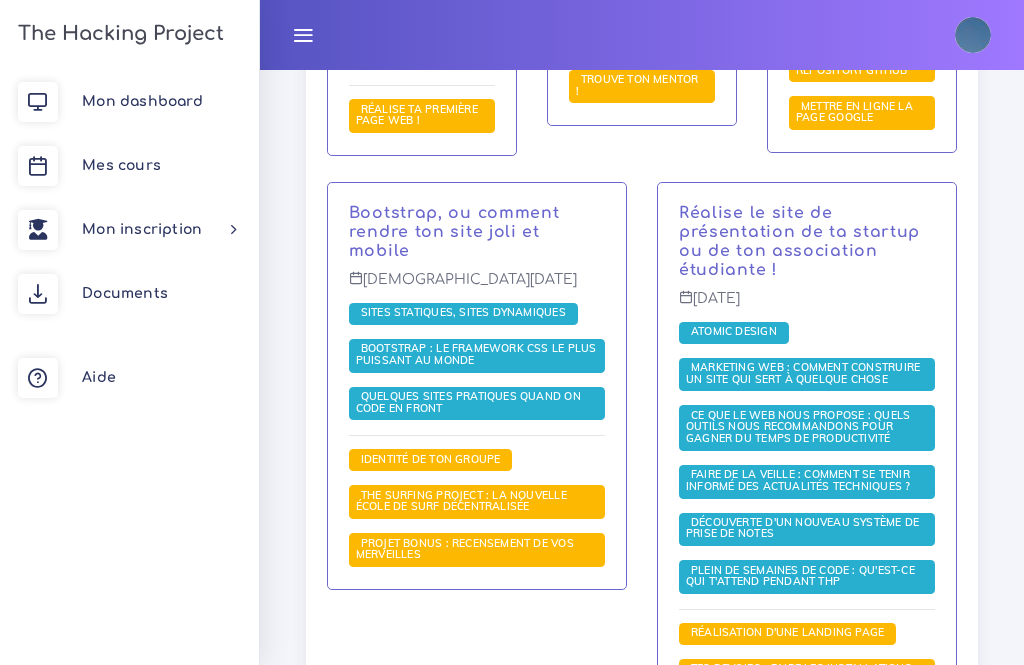 scroll, scrollTop: 1072, scrollLeft: 0, axis: vertical 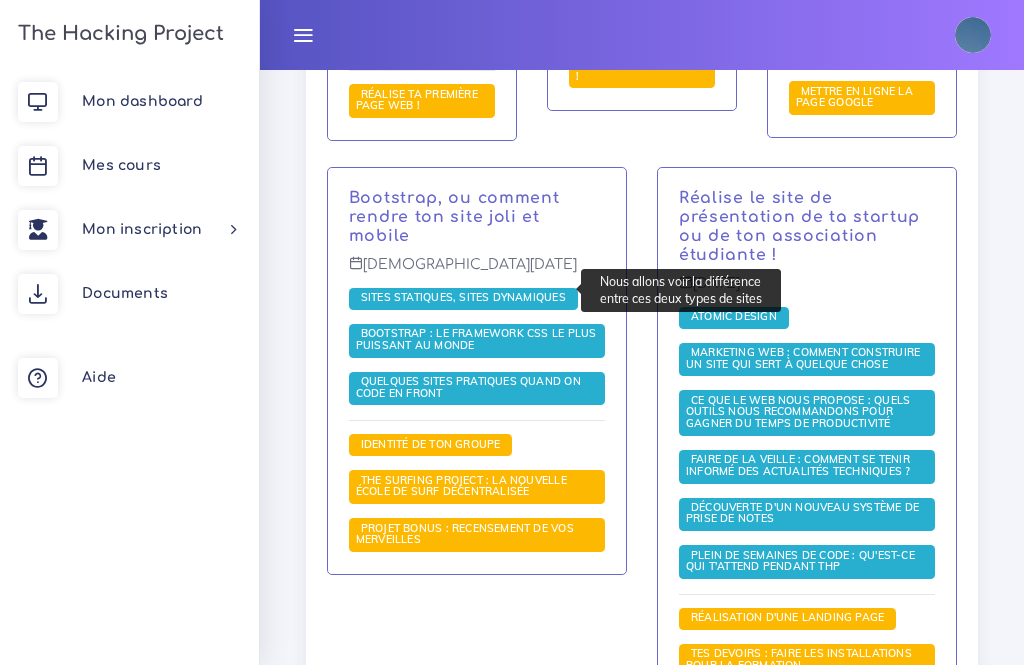 click on "Sites statiques, sites dynamiques" at bounding box center (463, 297) 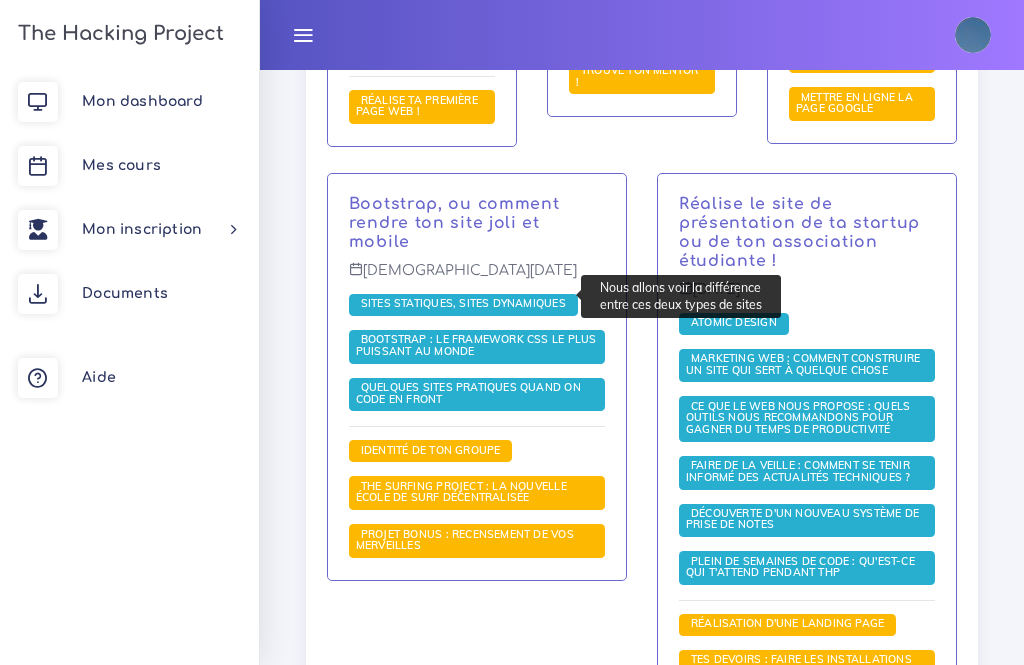 scroll, scrollTop: 1070, scrollLeft: 0, axis: vertical 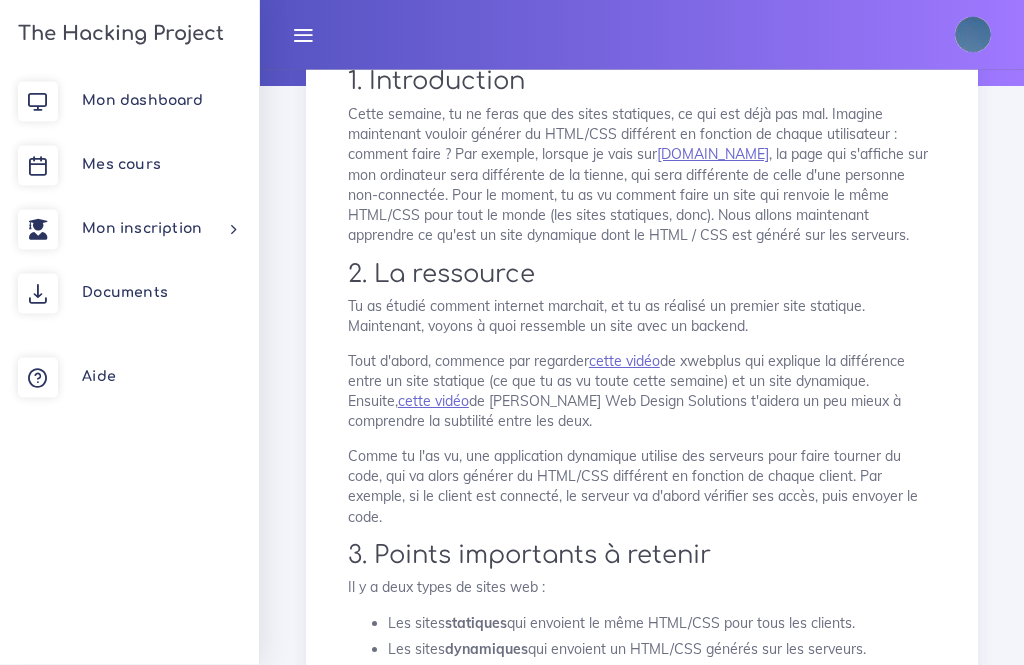 click on "cette vidéo" at bounding box center (624, 362) 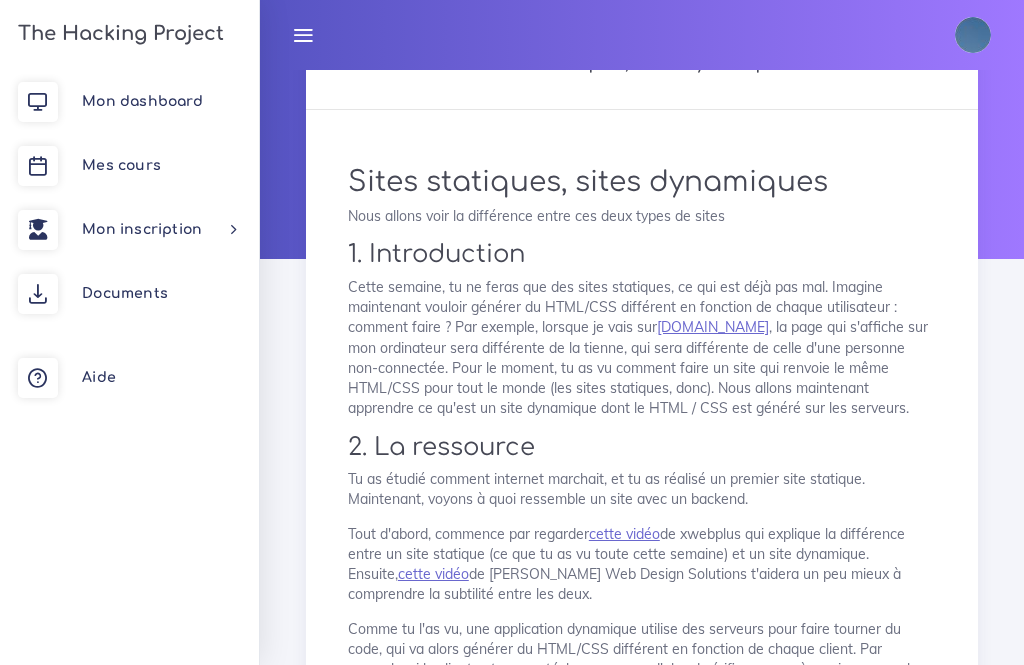 scroll, scrollTop: 78, scrollLeft: 0, axis: vertical 